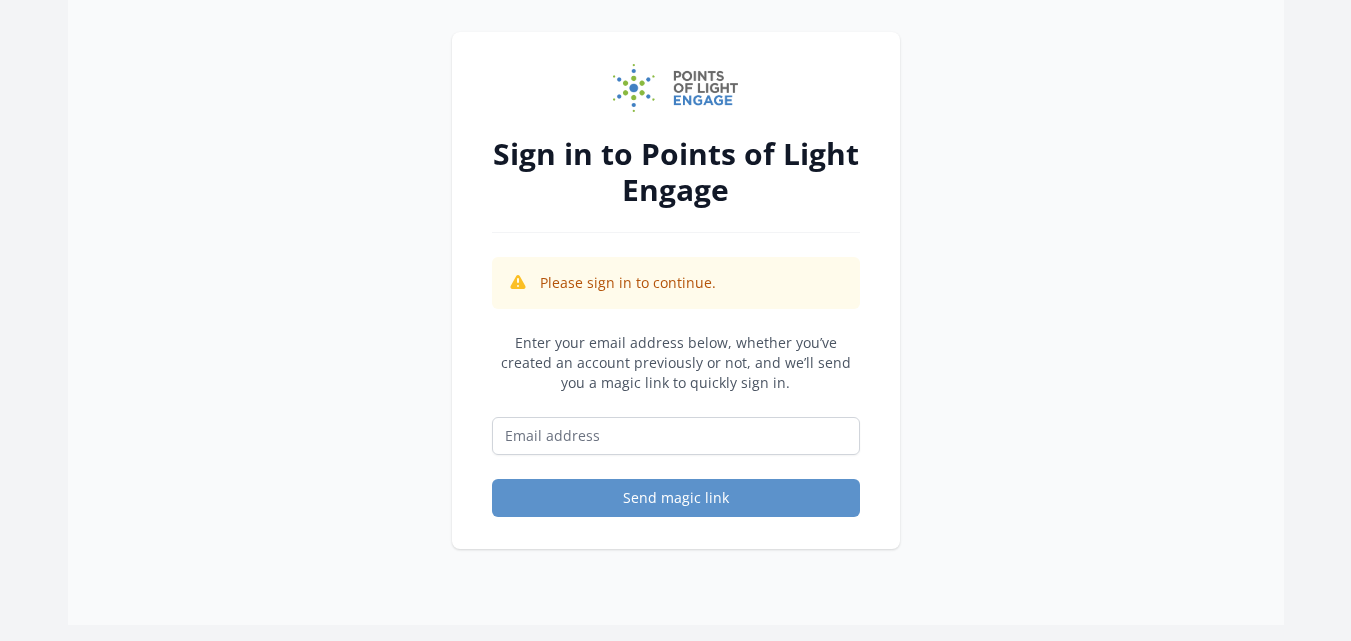 scroll, scrollTop: 0, scrollLeft: 0, axis: both 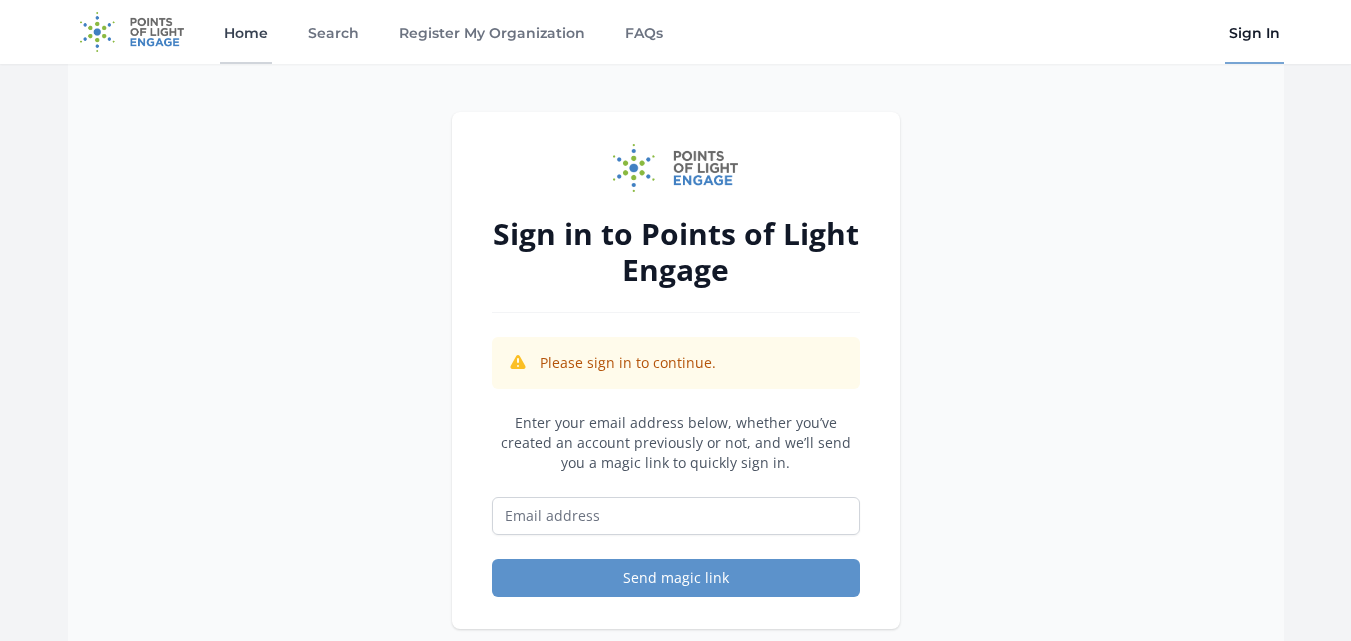 click on "Home" at bounding box center [246, 32] 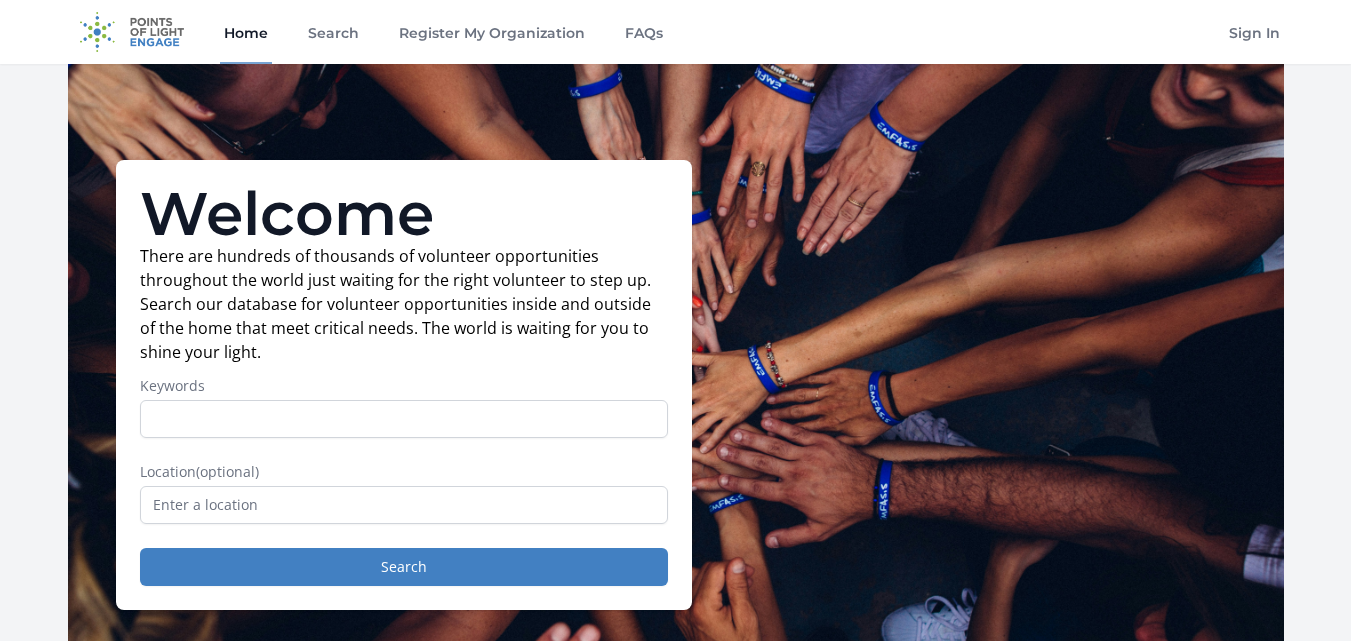 scroll, scrollTop: 0, scrollLeft: 0, axis: both 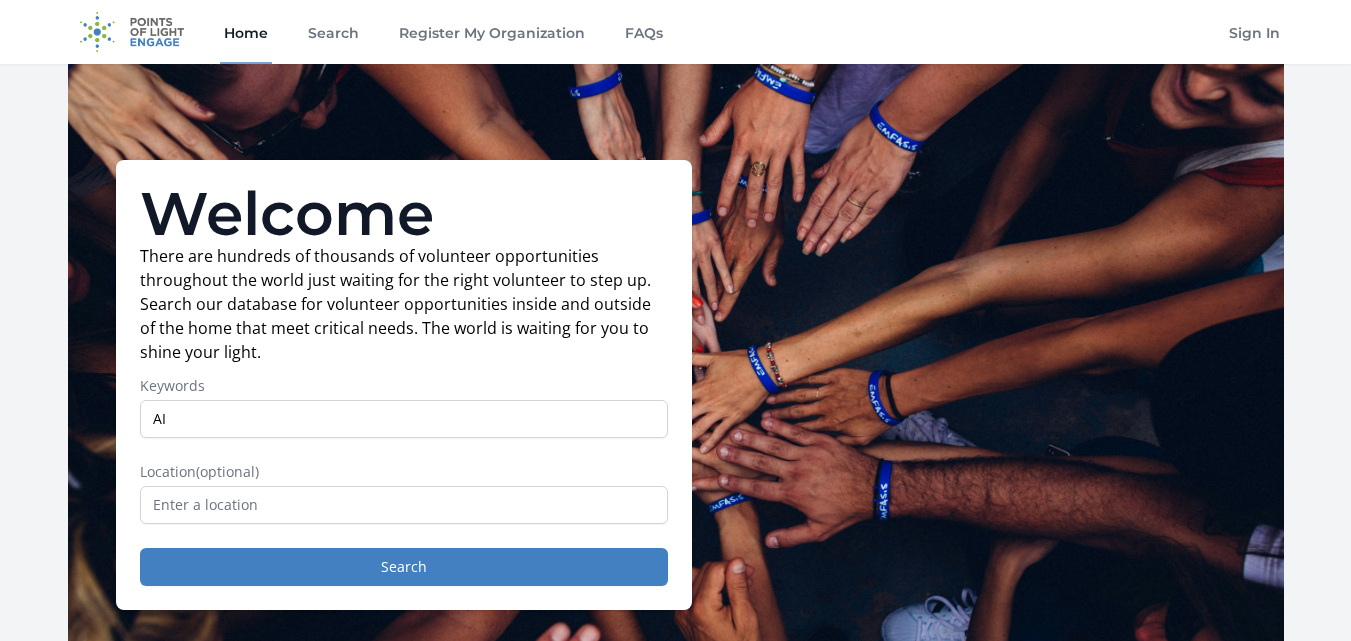 type on "AI" 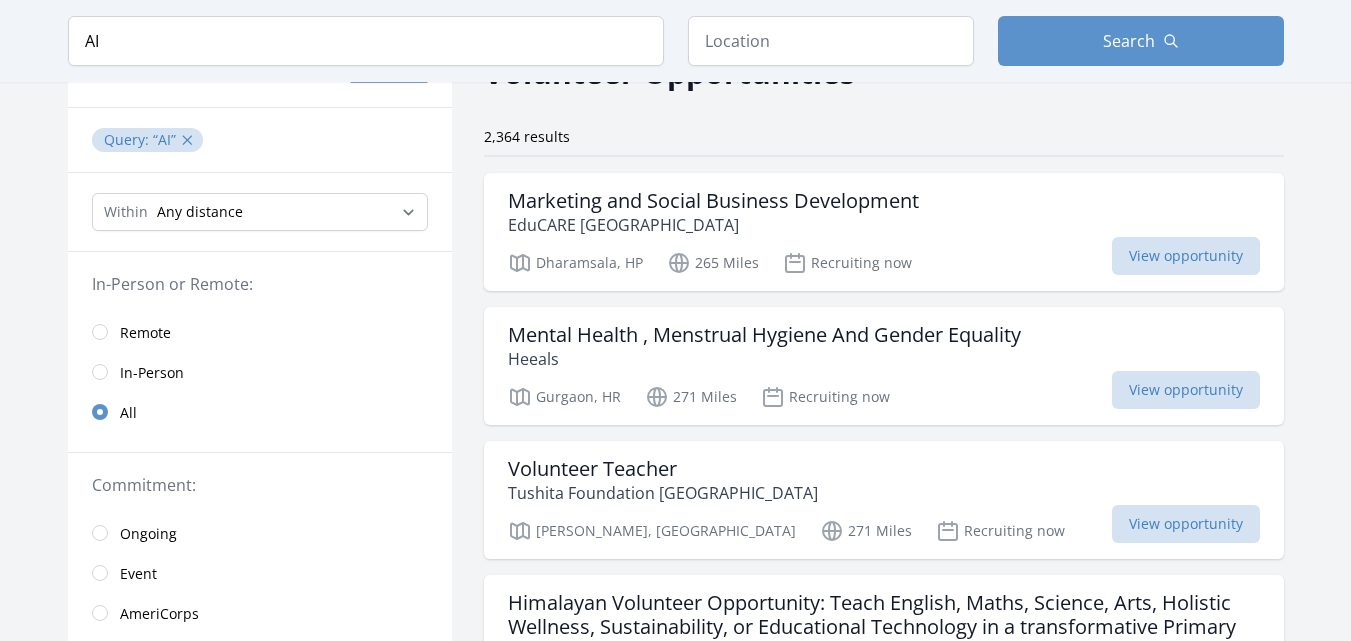 scroll, scrollTop: 0, scrollLeft: 0, axis: both 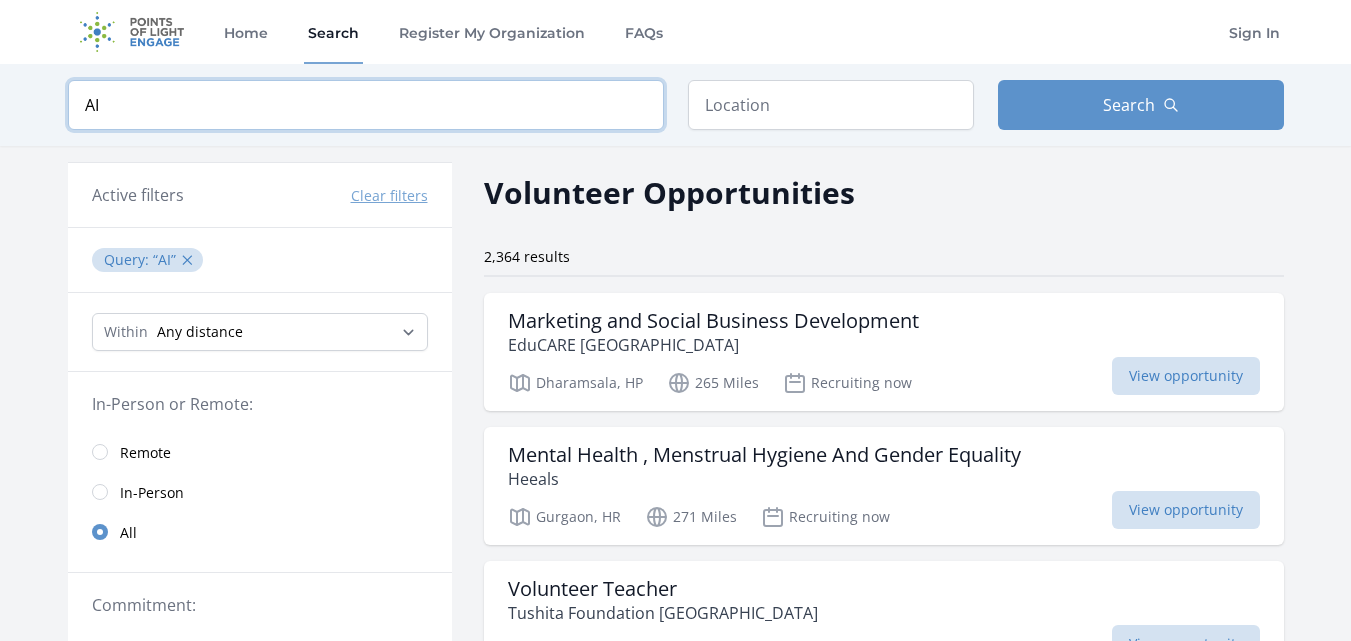 click on "AI" at bounding box center [366, 105] 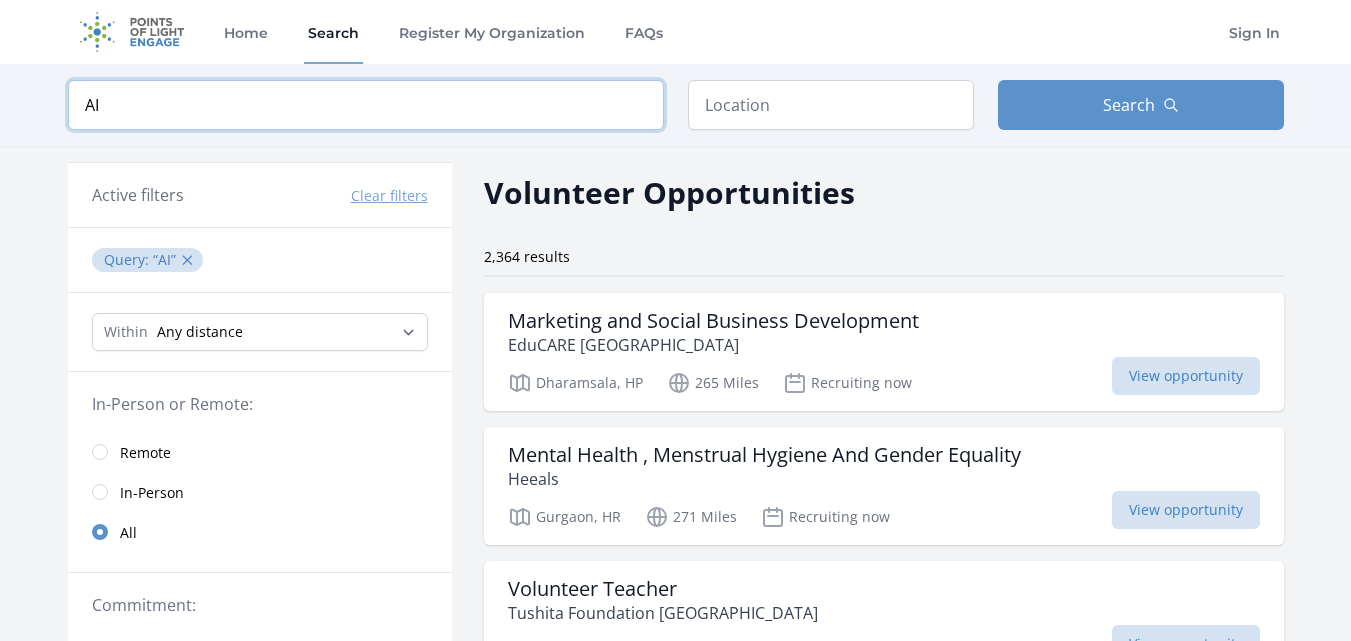 type on "A" 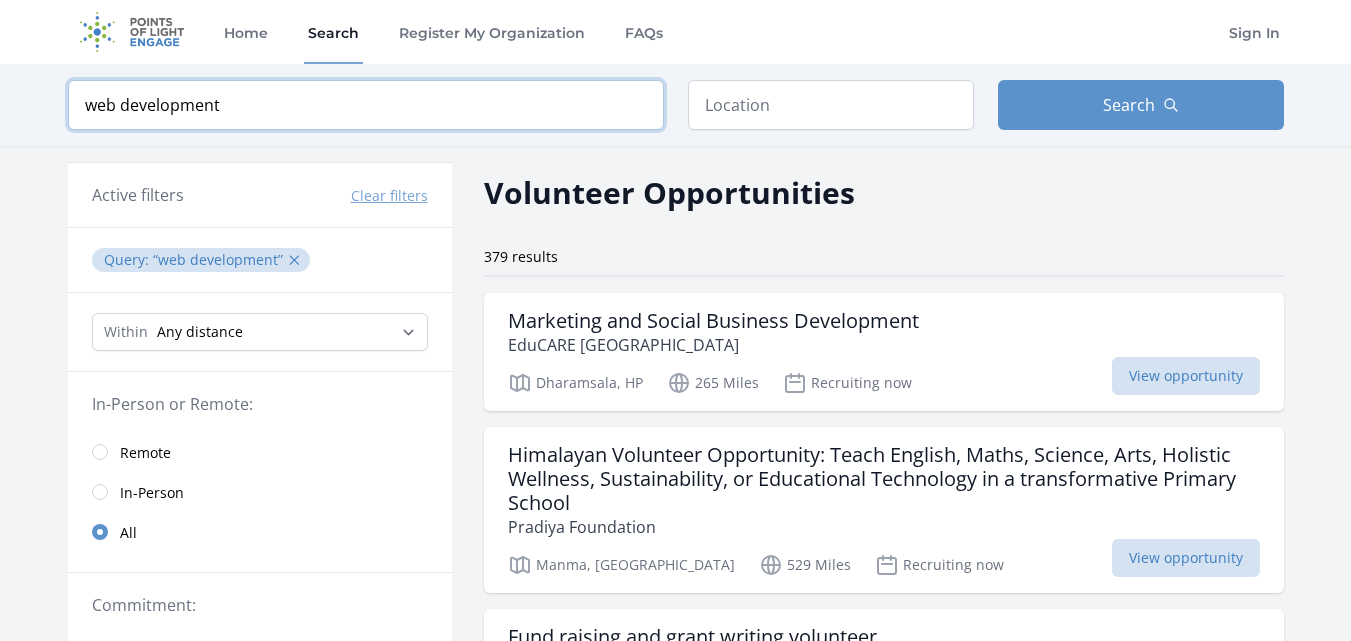 type on "web development" 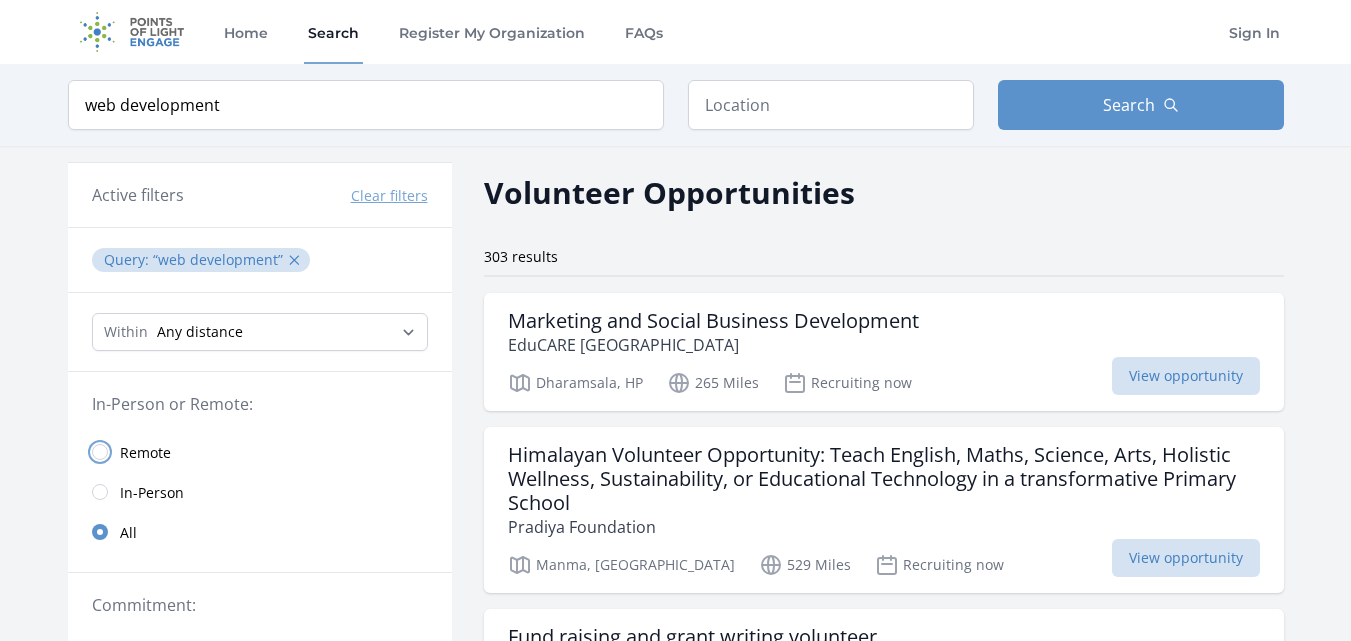 click at bounding box center [100, 452] 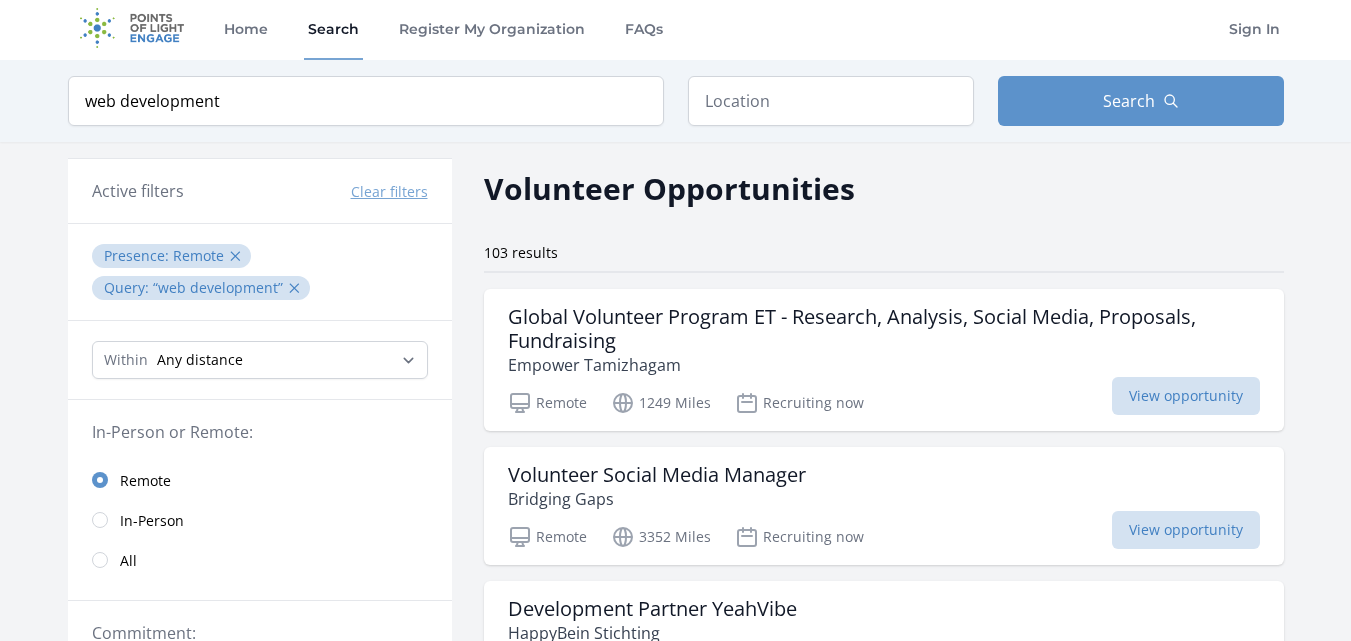 scroll, scrollTop: 0, scrollLeft: 0, axis: both 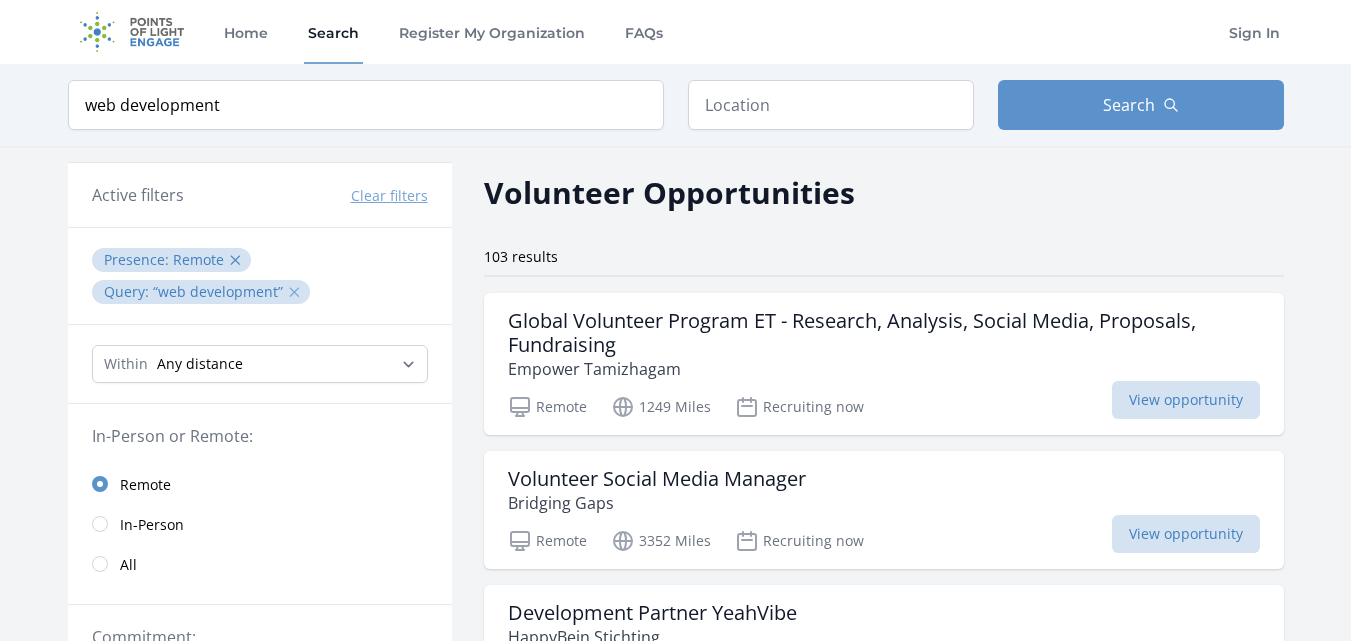 click on "✕" at bounding box center (294, 292) 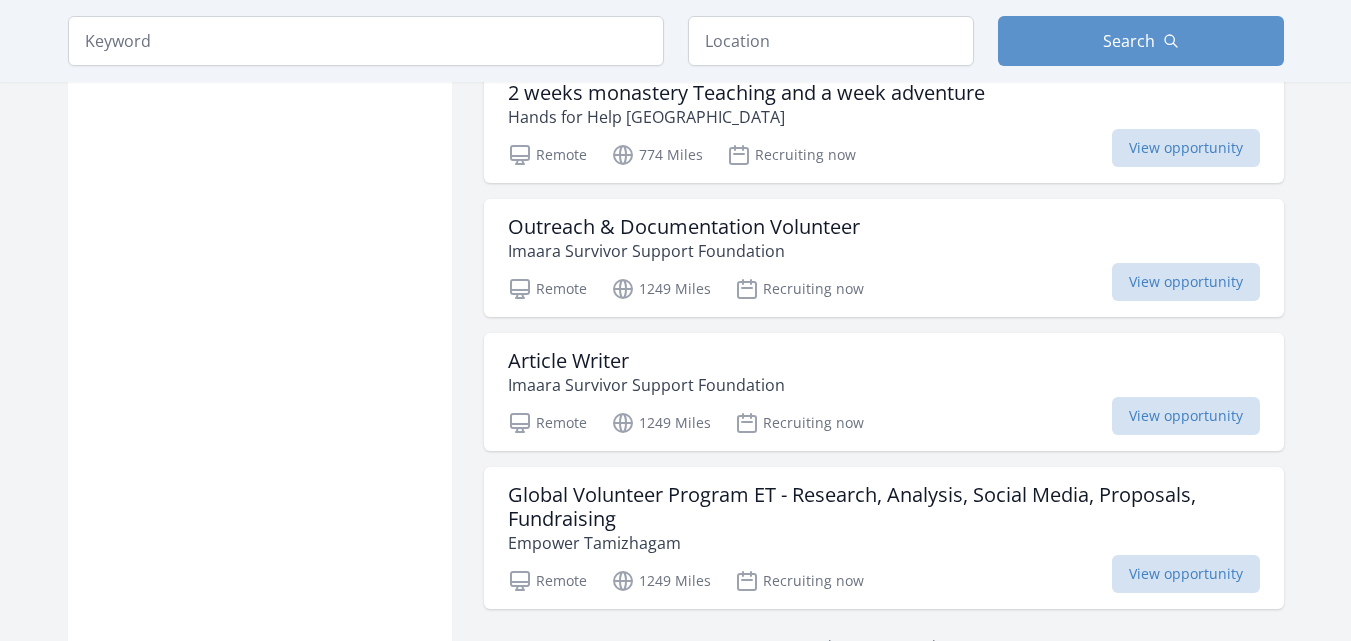 scroll, scrollTop: 2400, scrollLeft: 0, axis: vertical 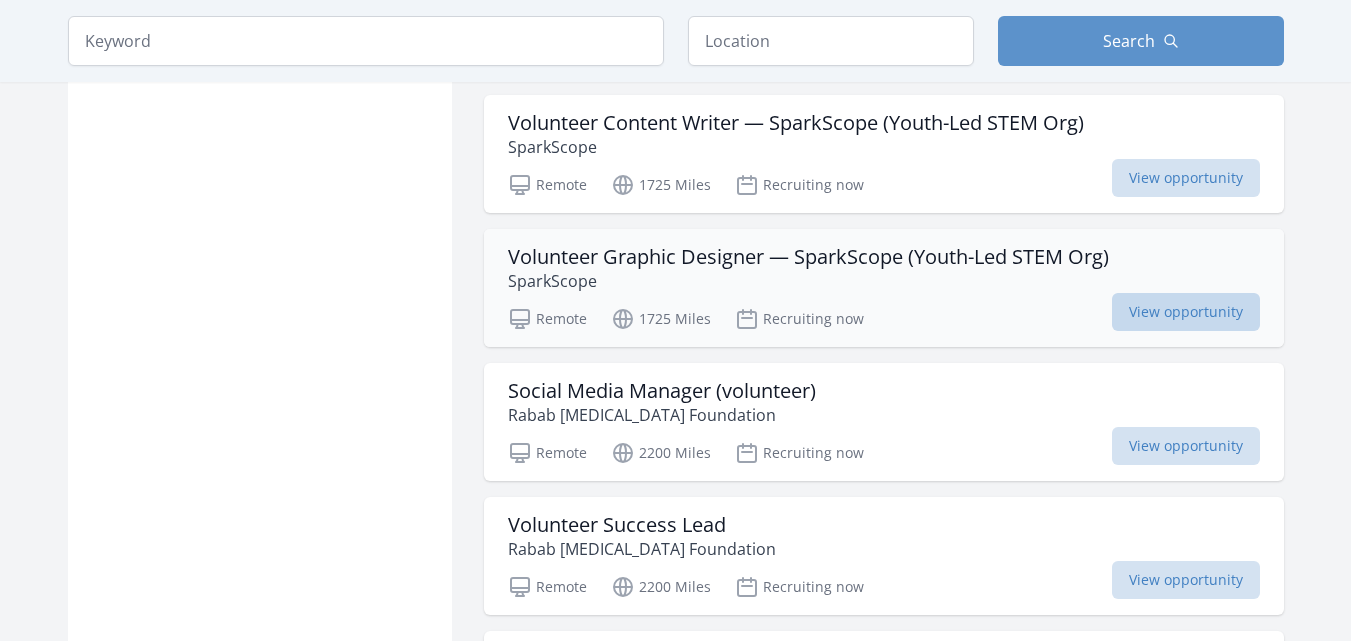click on "View opportunity" at bounding box center [1186, 312] 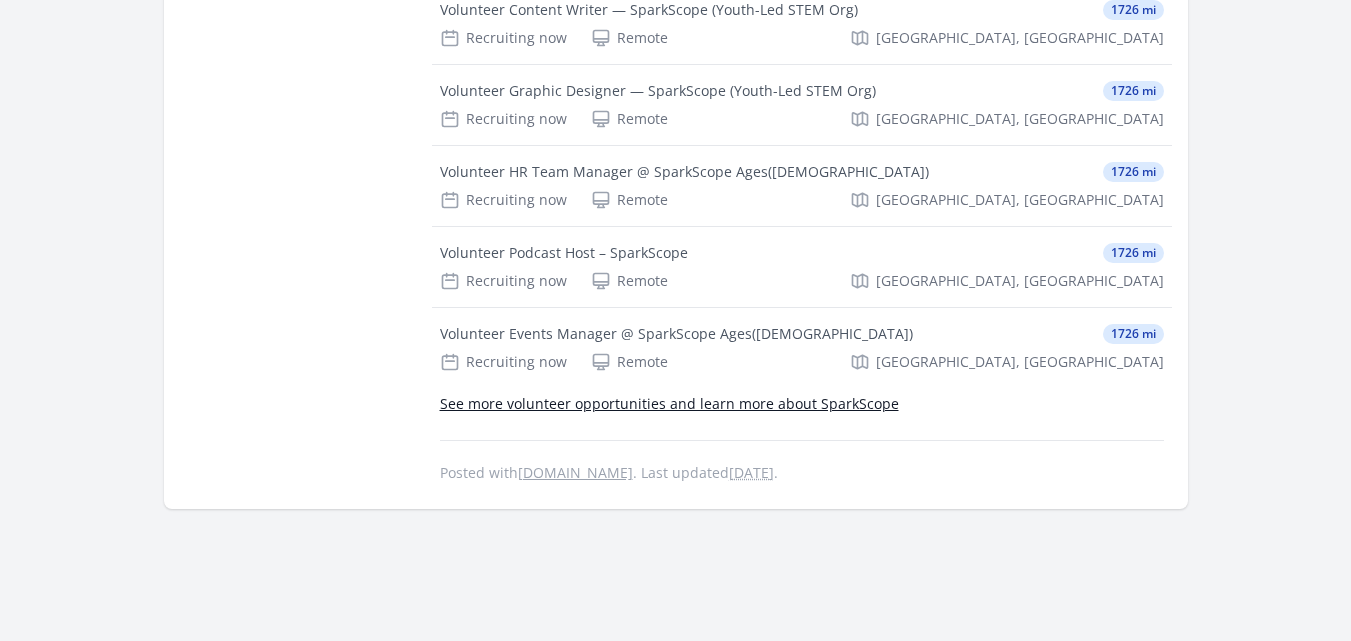 scroll, scrollTop: 1400, scrollLeft: 0, axis: vertical 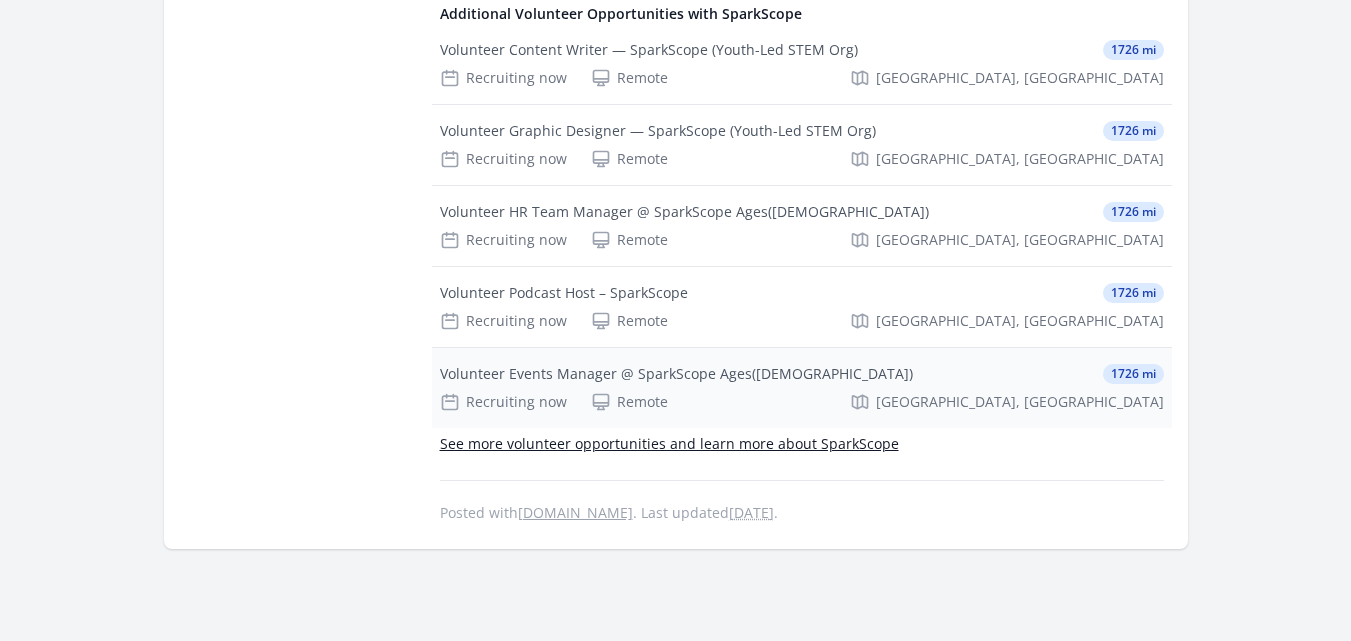 click on "Volunteer Events Manager @ SparkScope Ages(14-21)
1726 mi
Recruiting now
Remote
Yangon, Yangon Region" at bounding box center [802, 388] 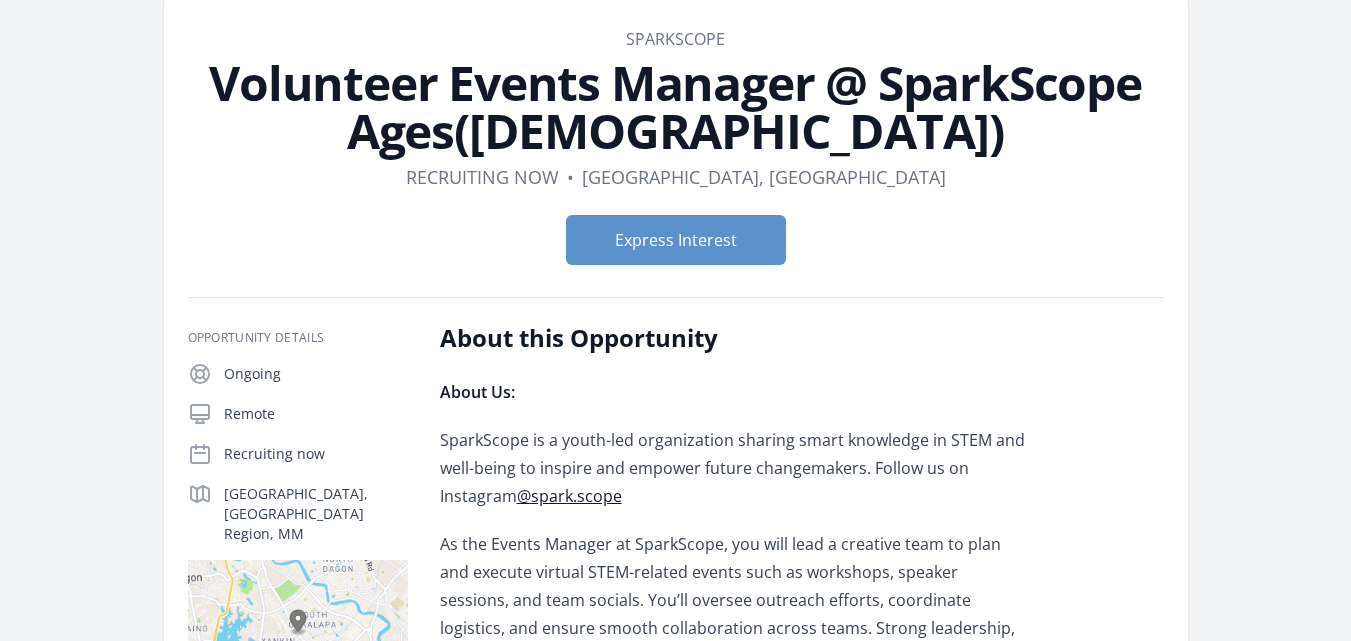 scroll, scrollTop: 0, scrollLeft: 0, axis: both 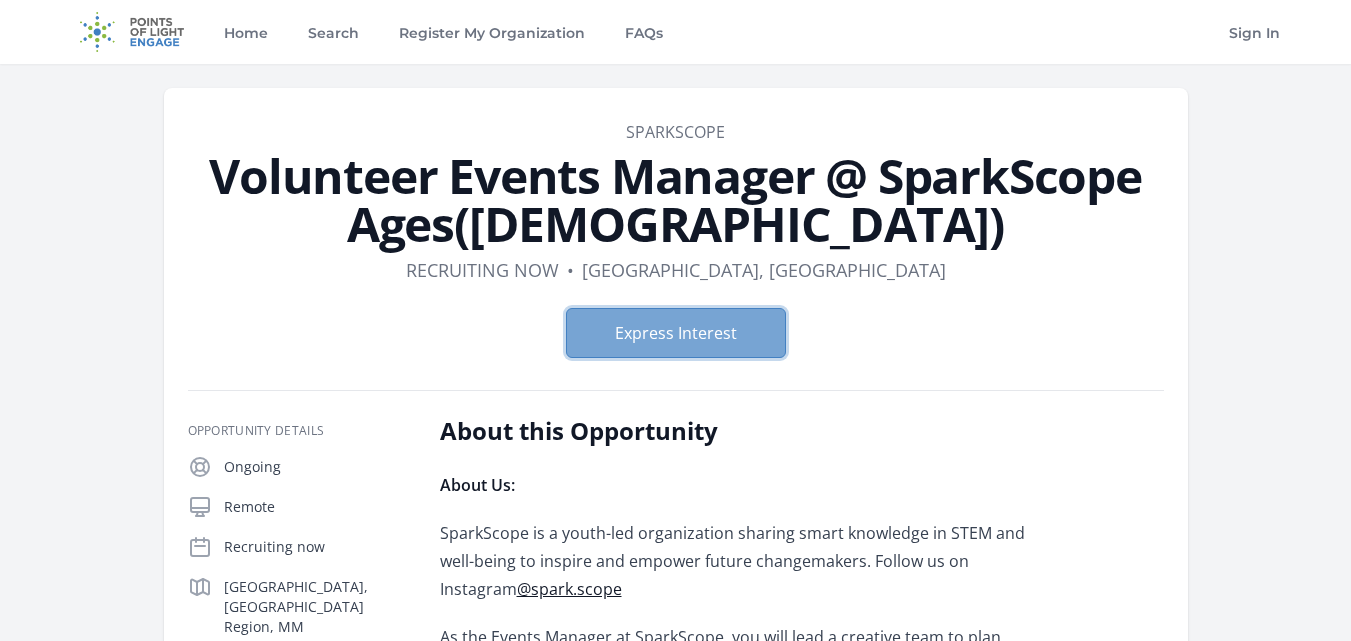 click on "Express Interest" at bounding box center [676, 333] 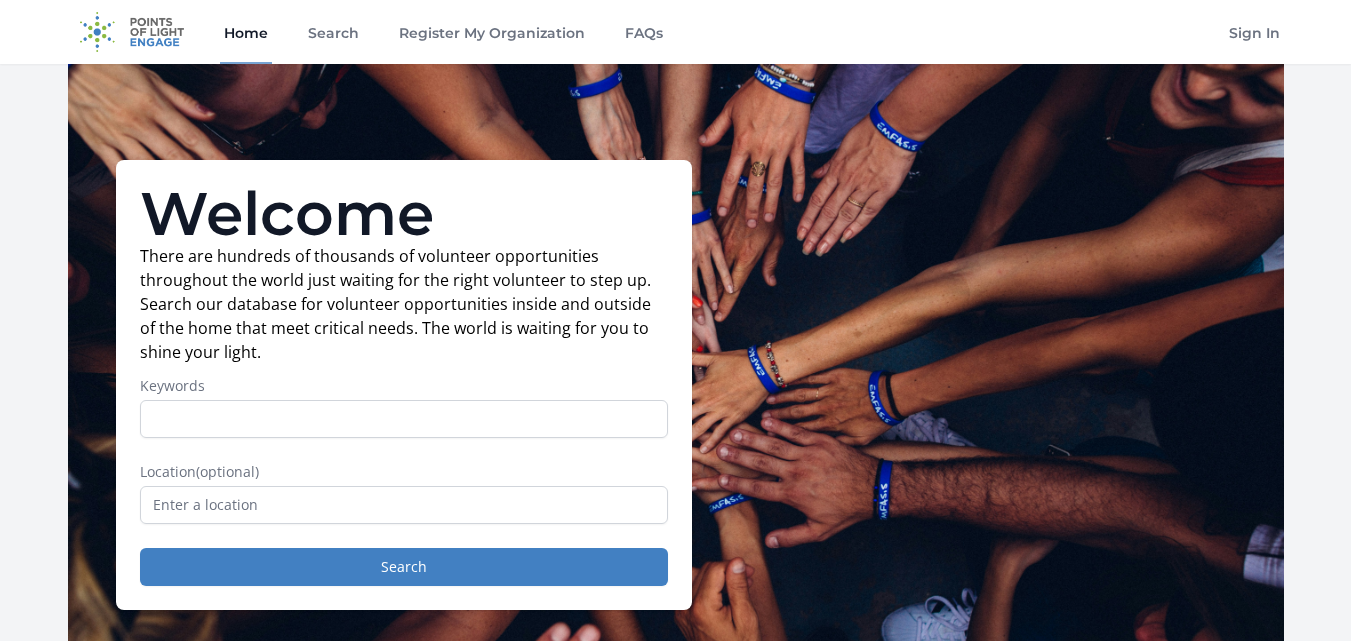 scroll, scrollTop: 0, scrollLeft: 0, axis: both 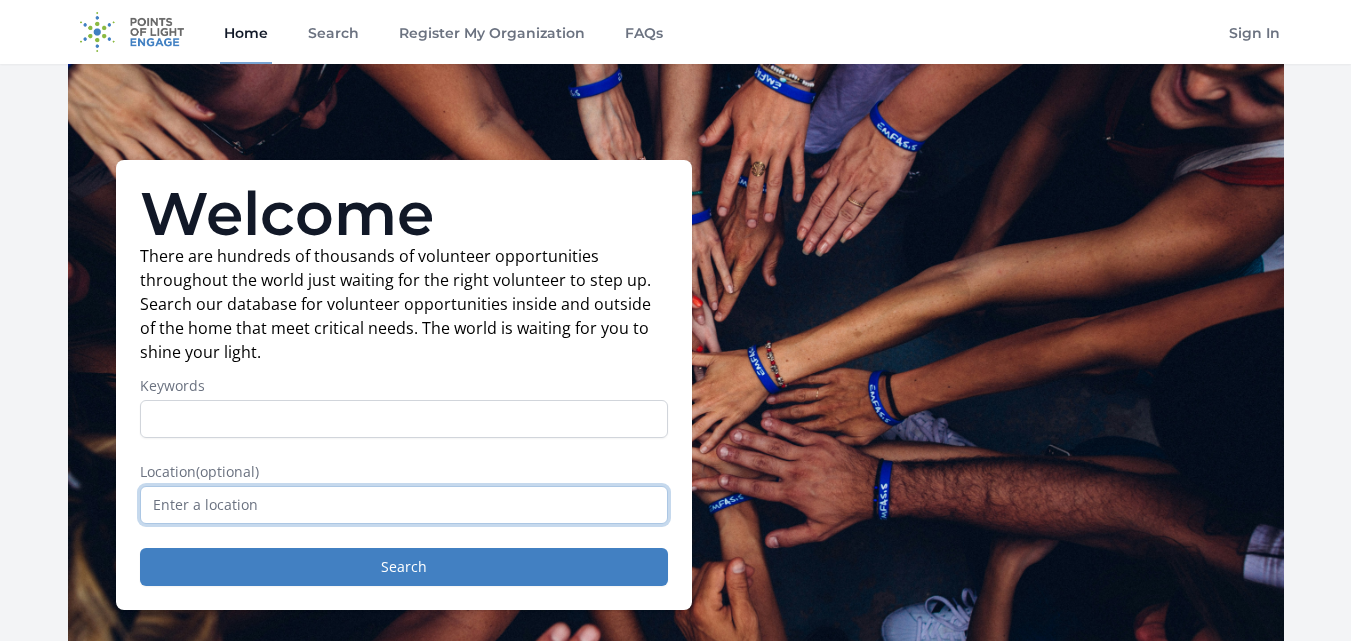 click at bounding box center (404, 505) 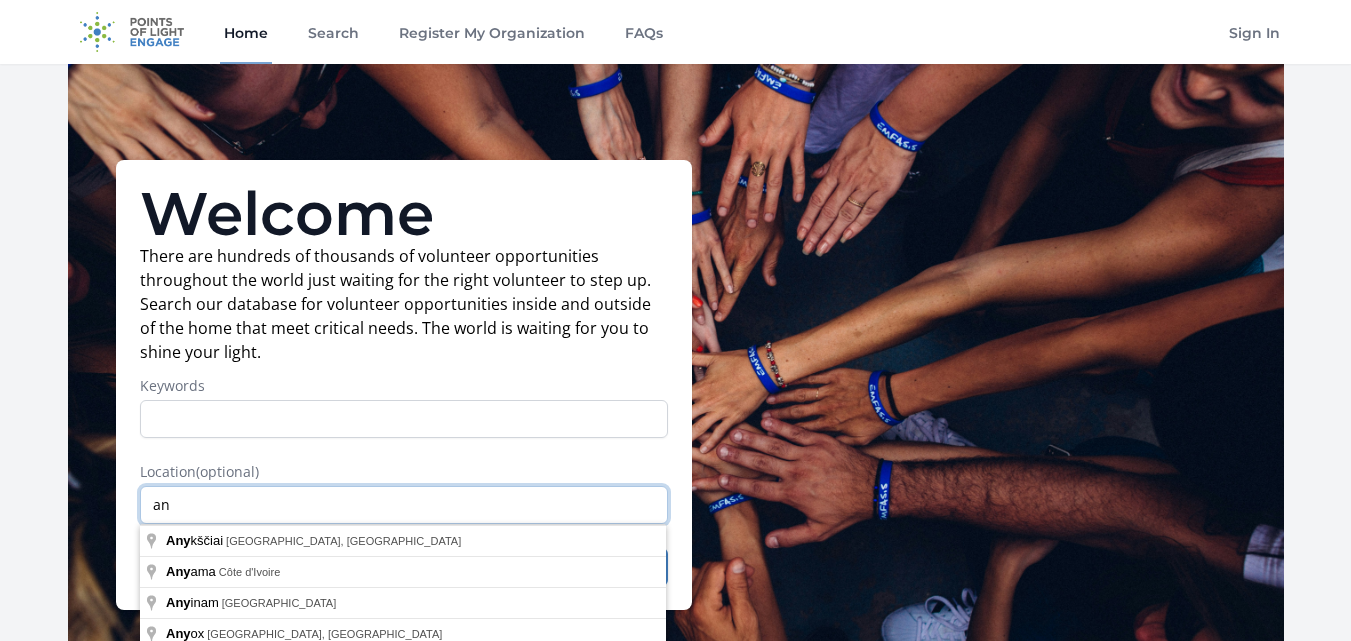 type on "a" 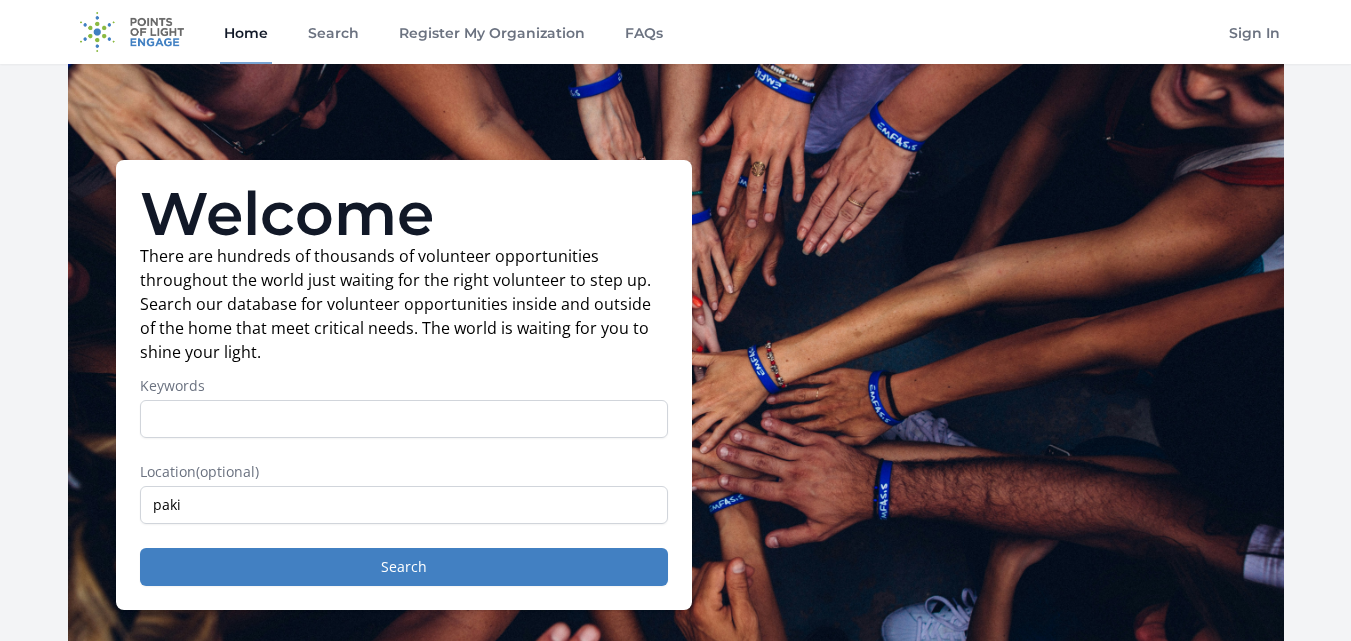 type on "Pakistan" 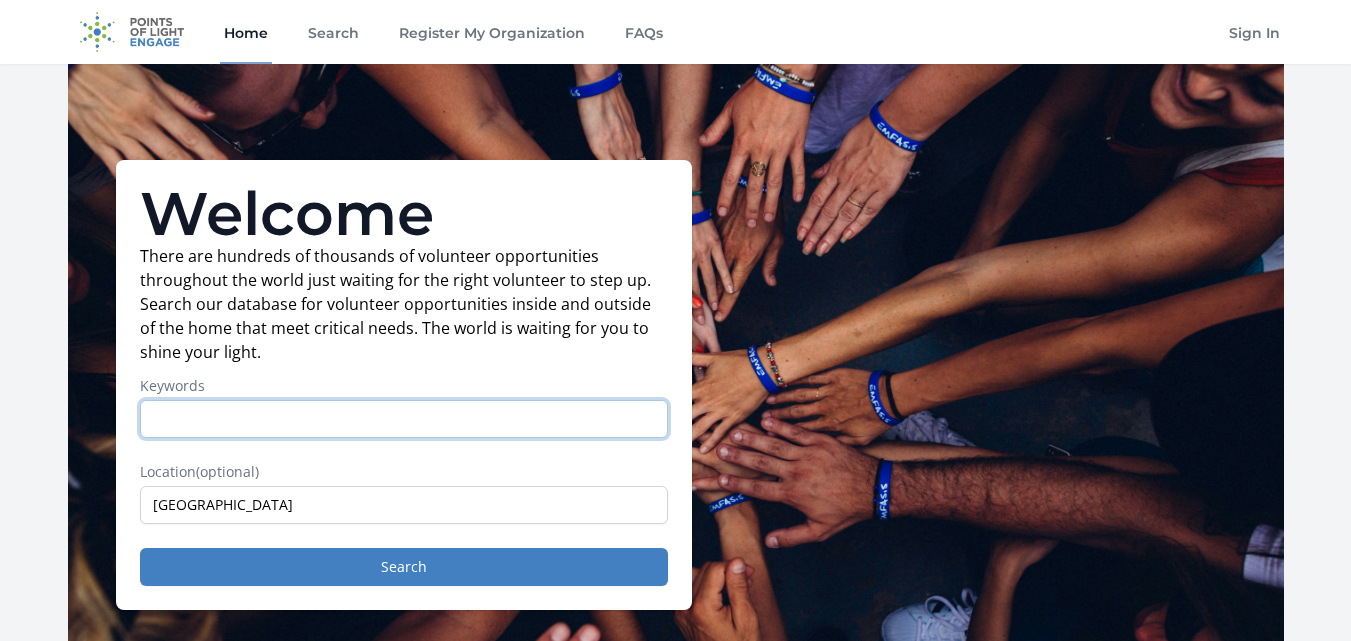 click on "Keywords" at bounding box center (404, 419) 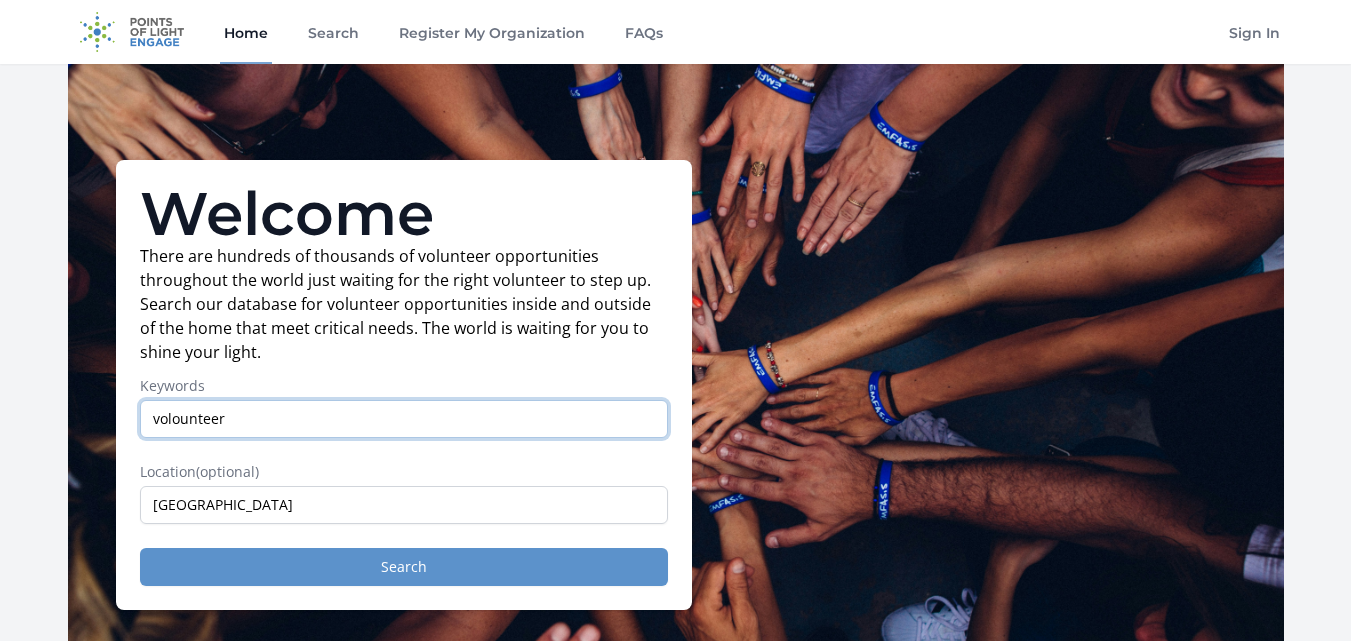 type on "volounteer" 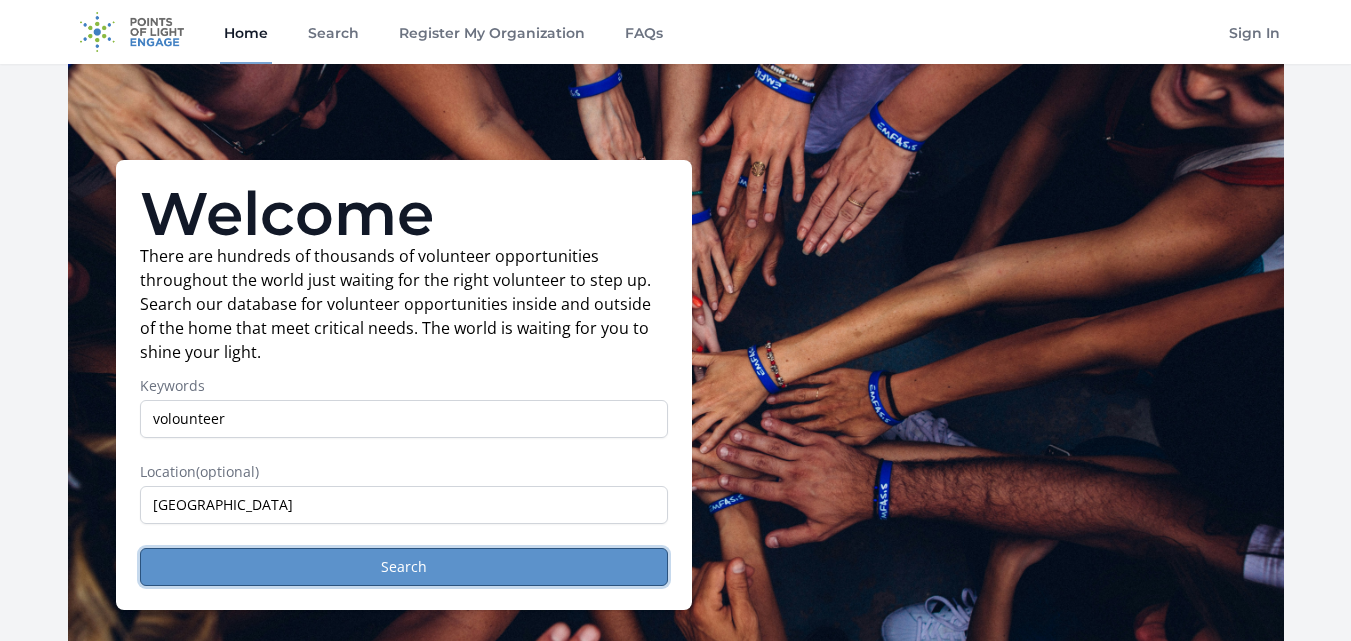 click on "Search" at bounding box center (404, 567) 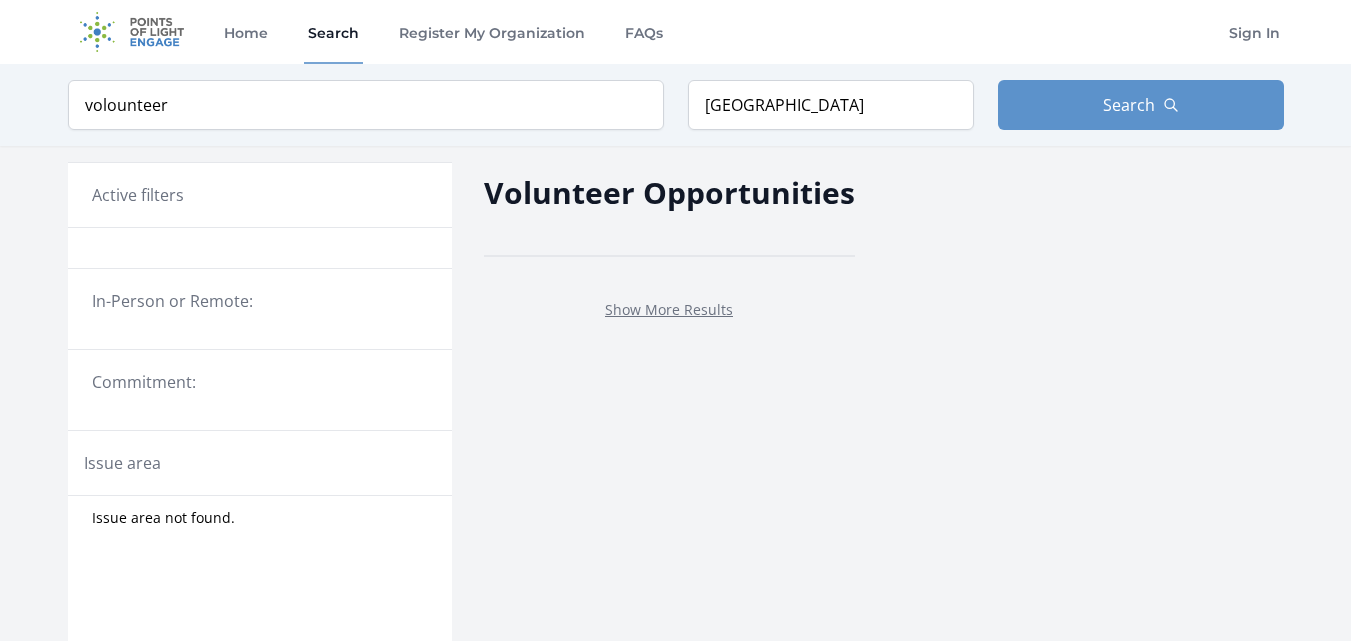 scroll, scrollTop: 0, scrollLeft: 0, axis: both 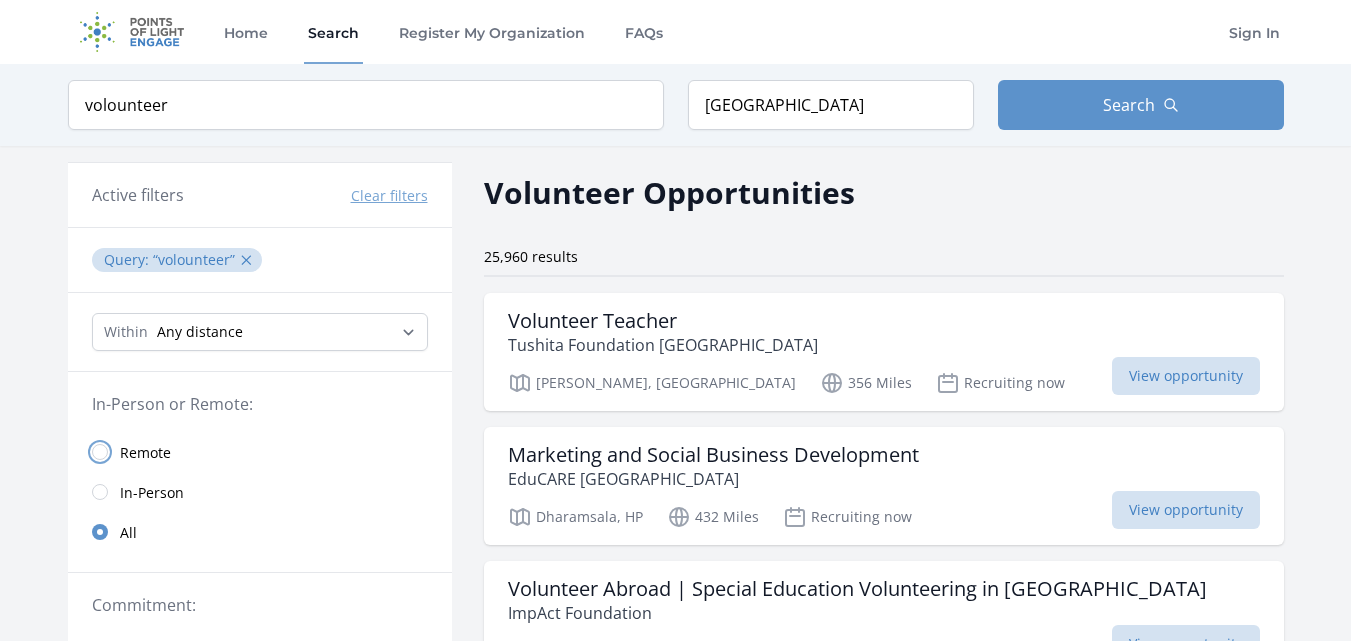 click at bounding box center (100, 452) 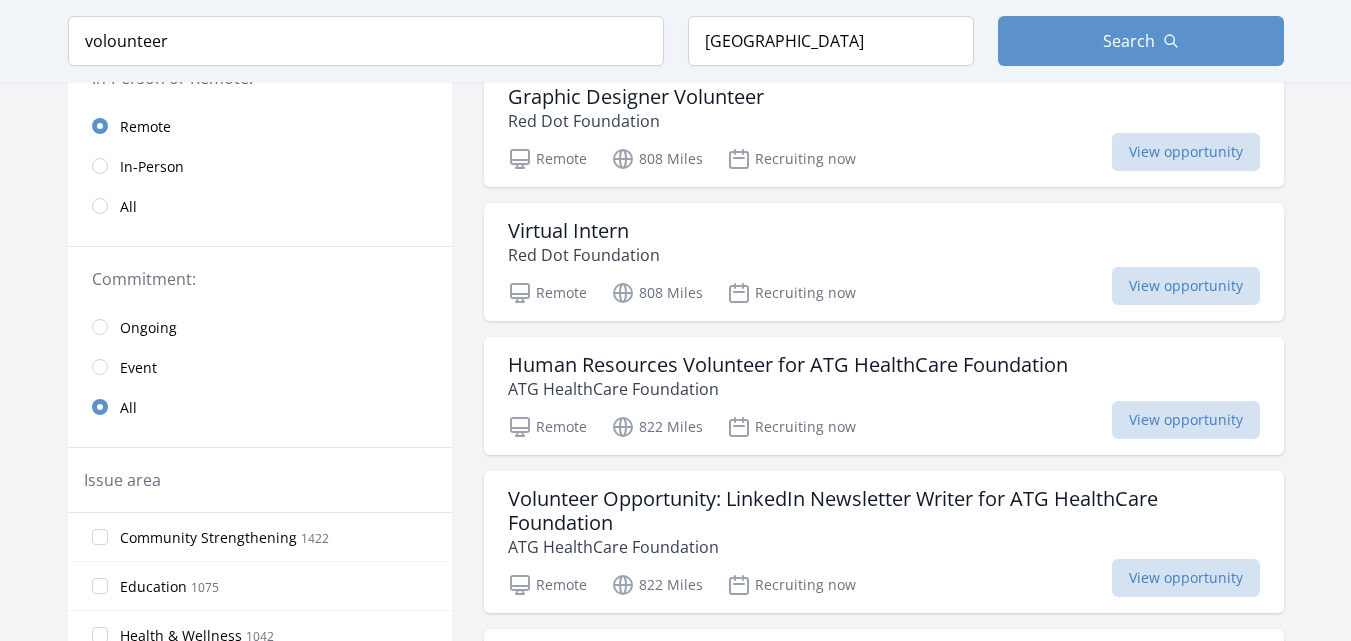scroll, scrollTop: 360, scrollLeft: 0, axis: vertical 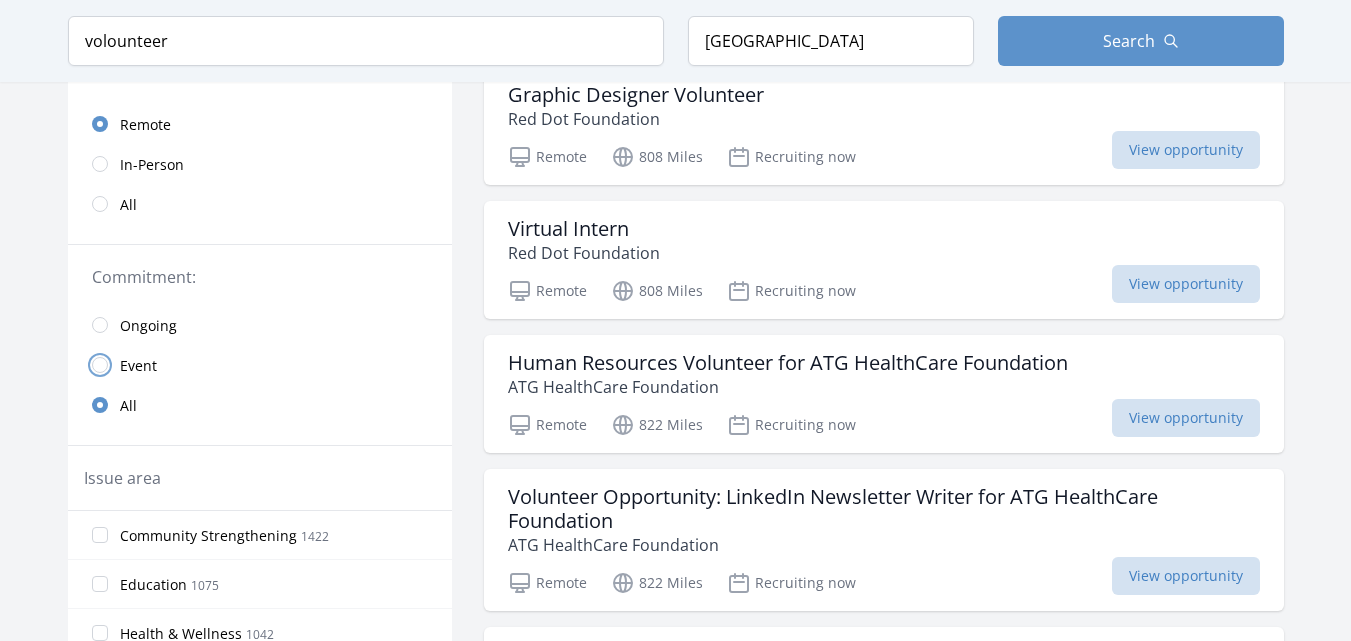 click at bounding box center [100, 365] 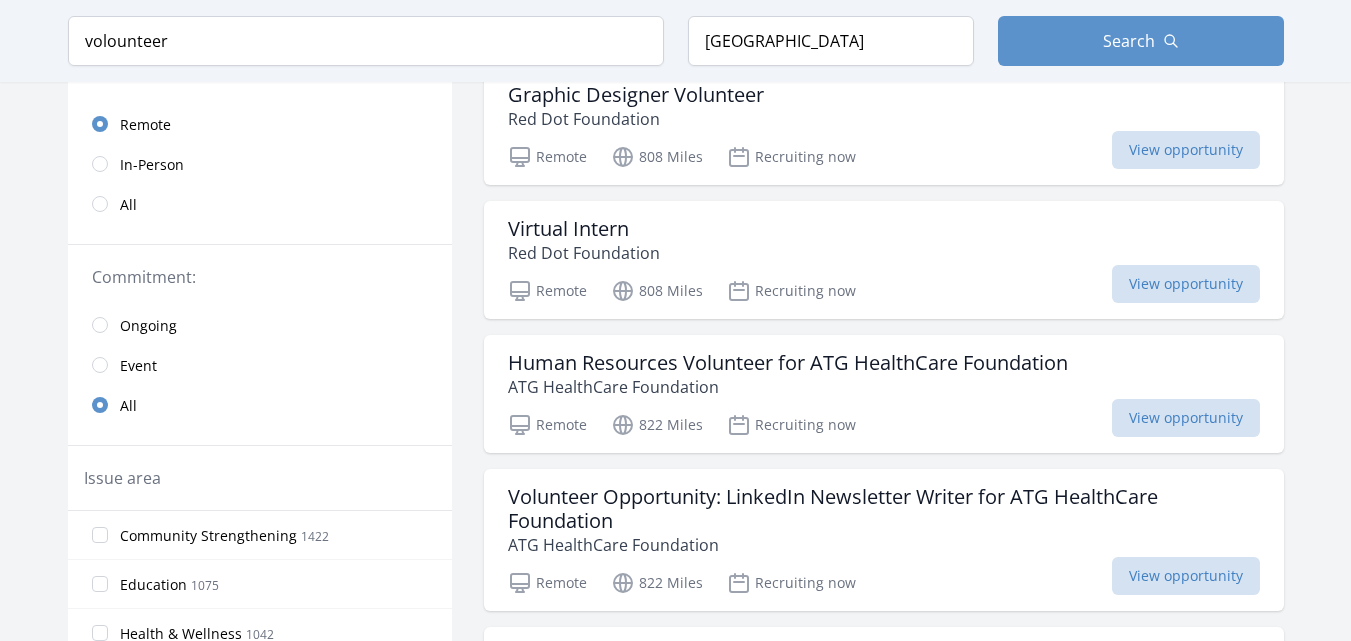 scroll, scrollTop: 392, scrollLeft: 0, axis: vertical 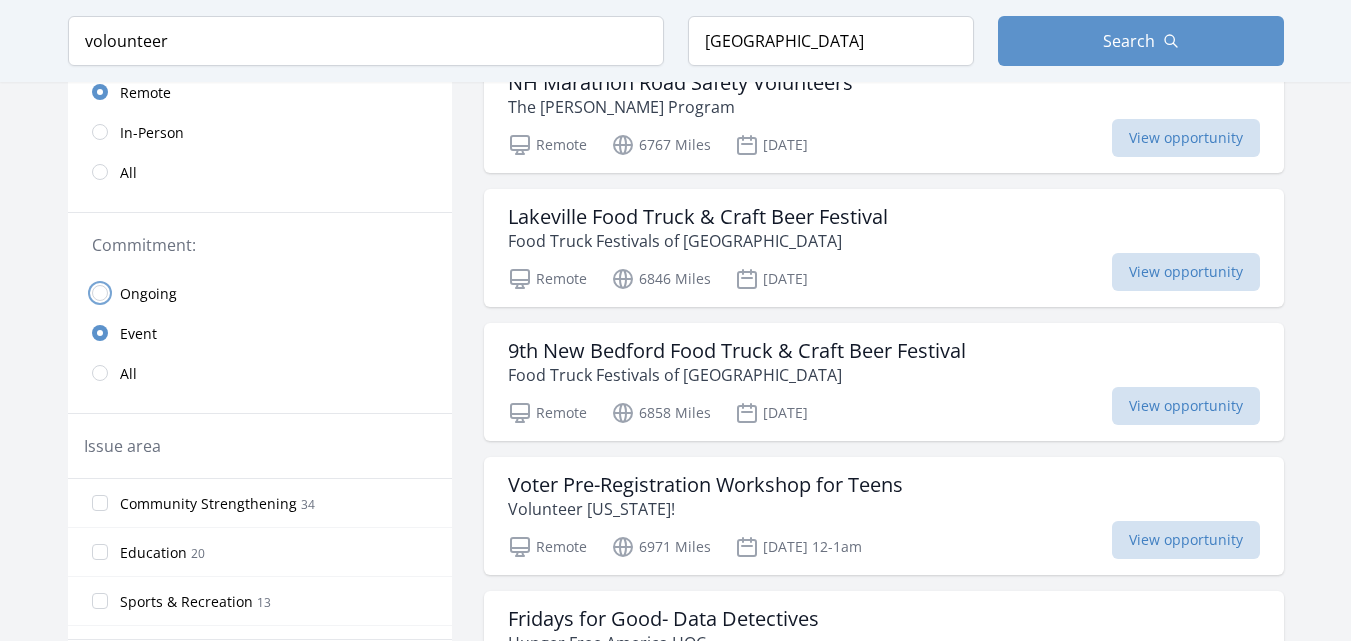 click at bounding box center [100, 293] 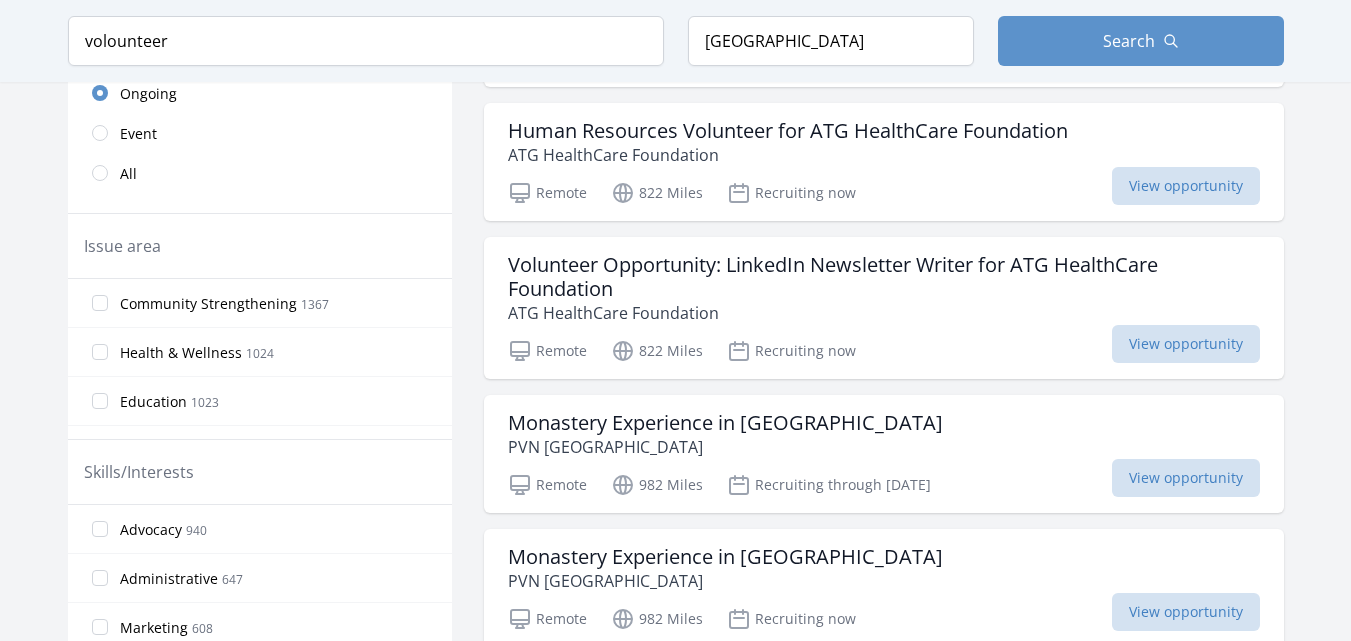scroll, scrollTop: 632, scrollLeft: 0, axis: vertical 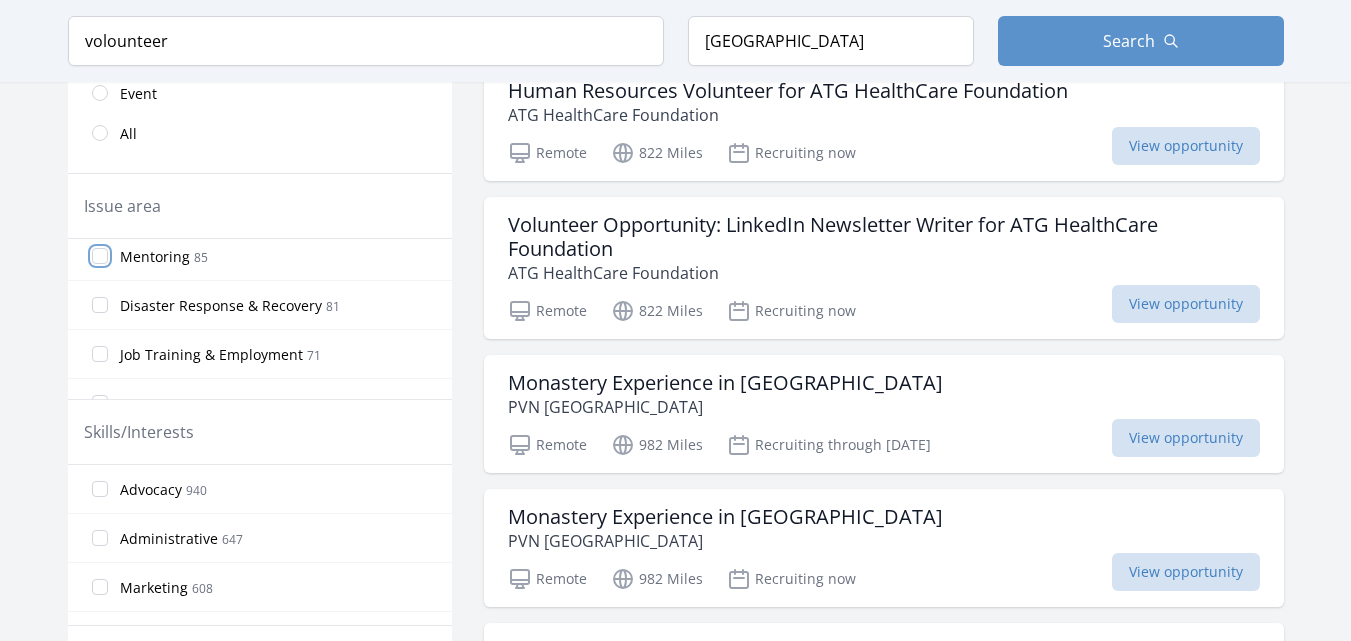 click on "Mentoring   85" at bounding box center (100, 256) 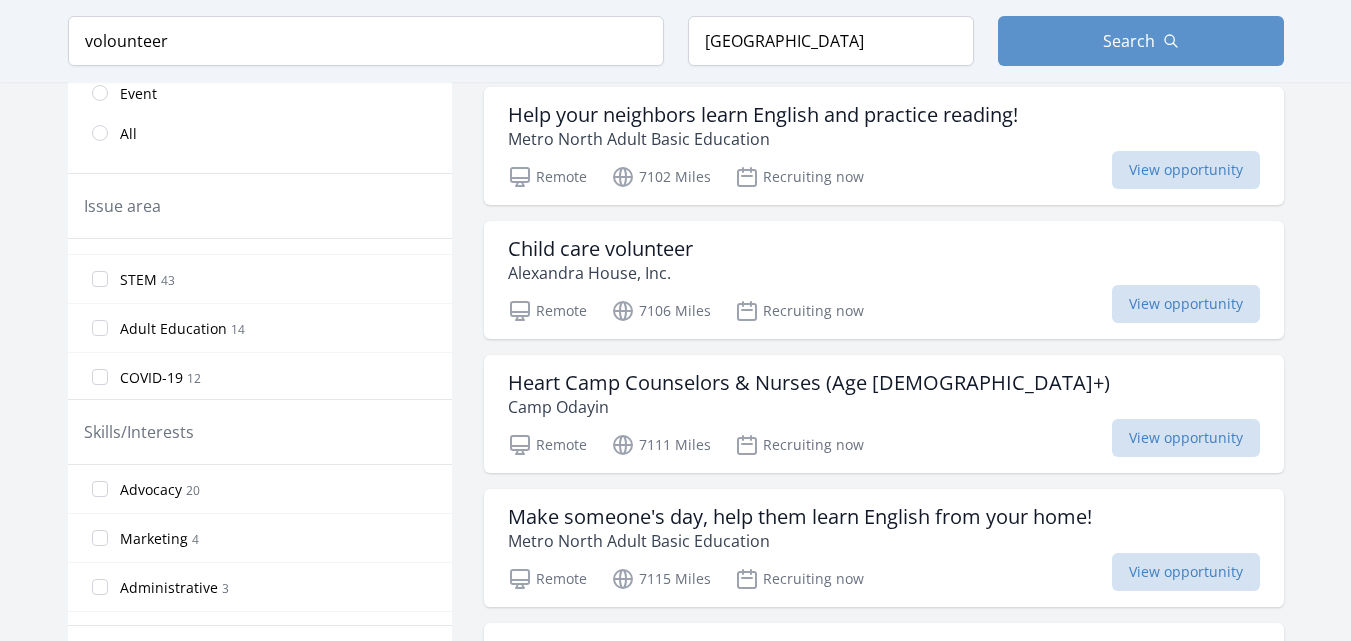scroll, scrollTop: 1162, scrollLeft: 0, axis: vertical 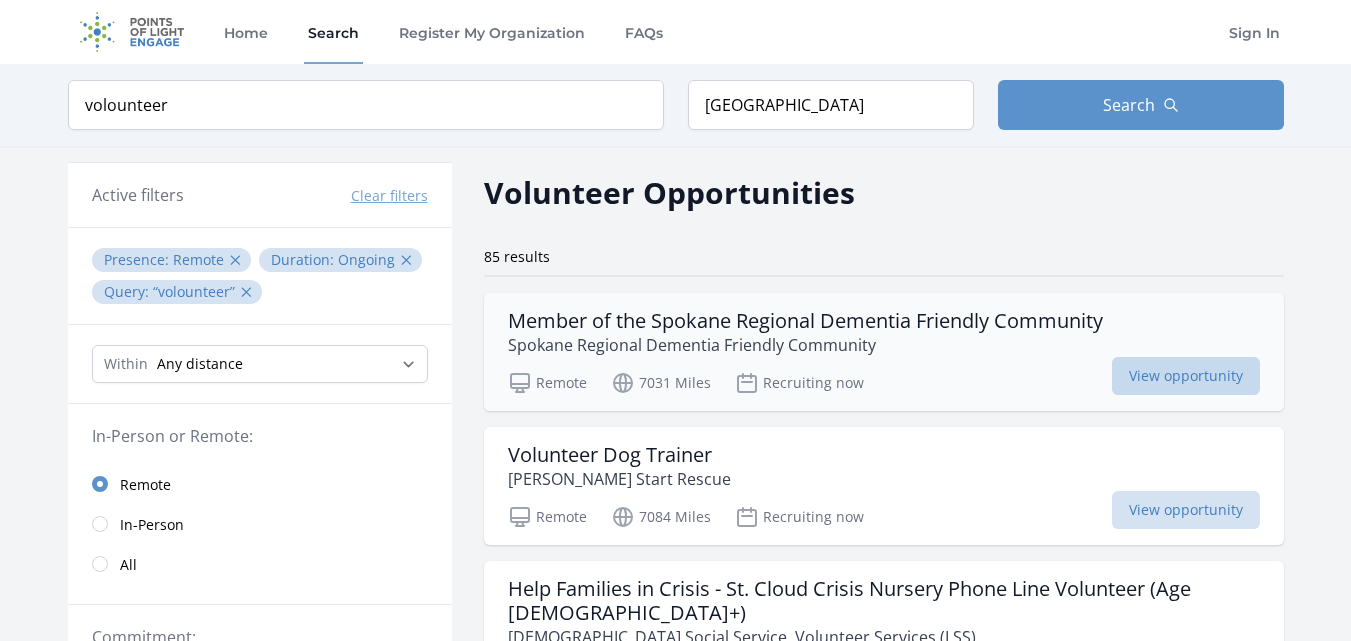 click on "View opportunity" at bounding box center (1186, 376) 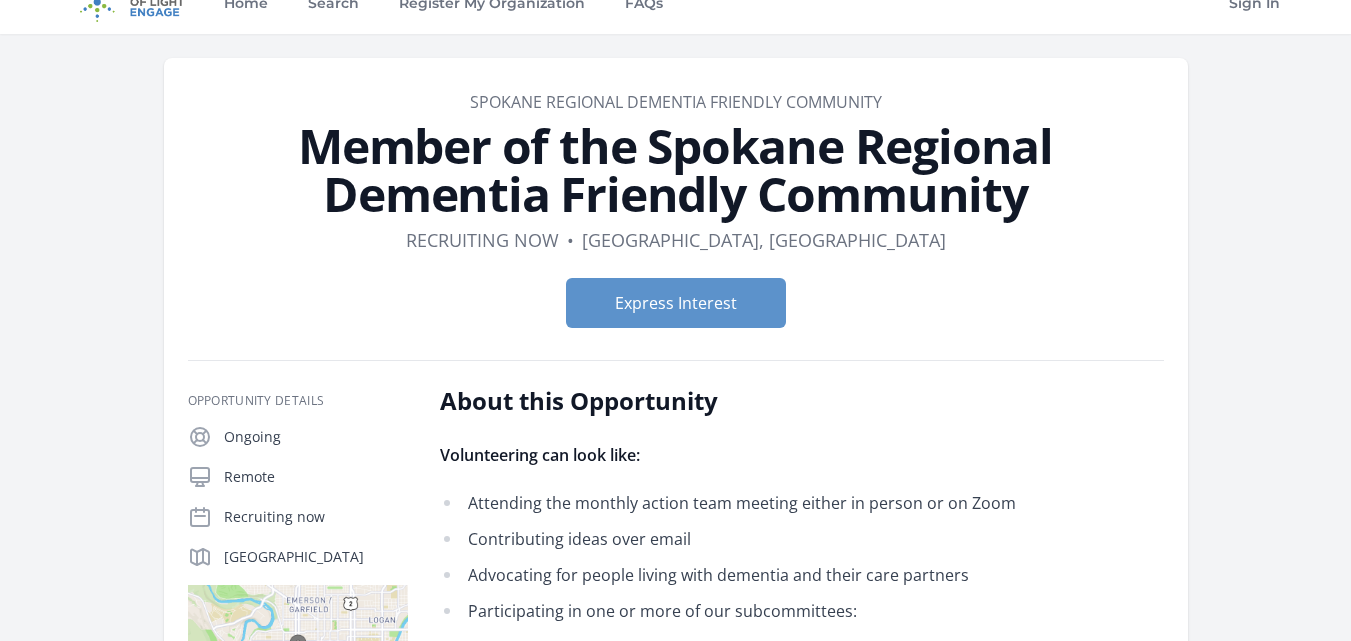 scroll, scrollTop: 0, scrollLeft: 0, axis: both 